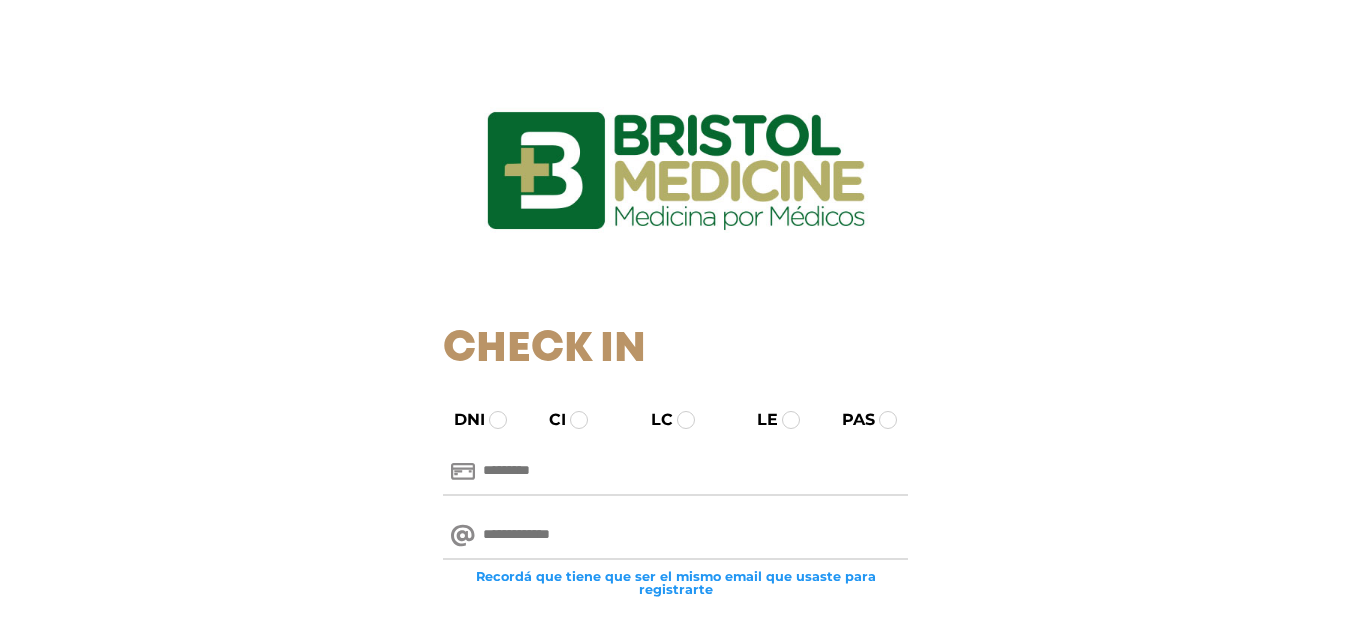 scroll, scrollTop: 0, scrollLeft: 0, axis: both 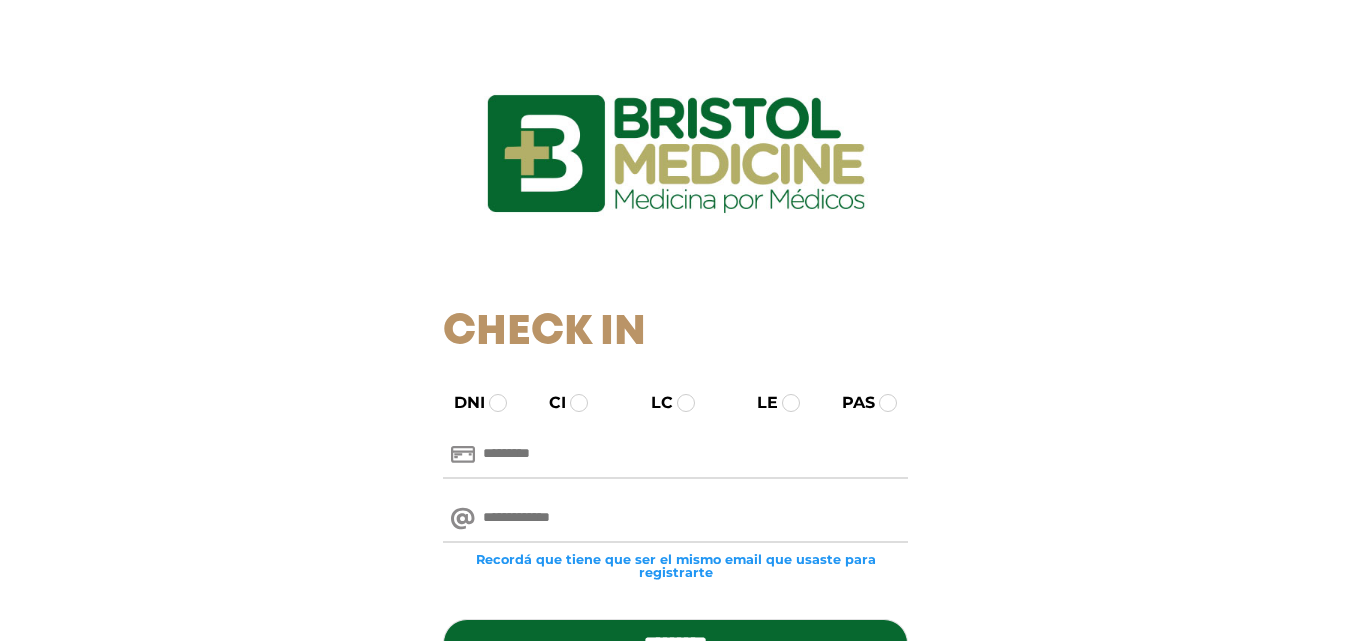 click at bounding box center (675, 455) 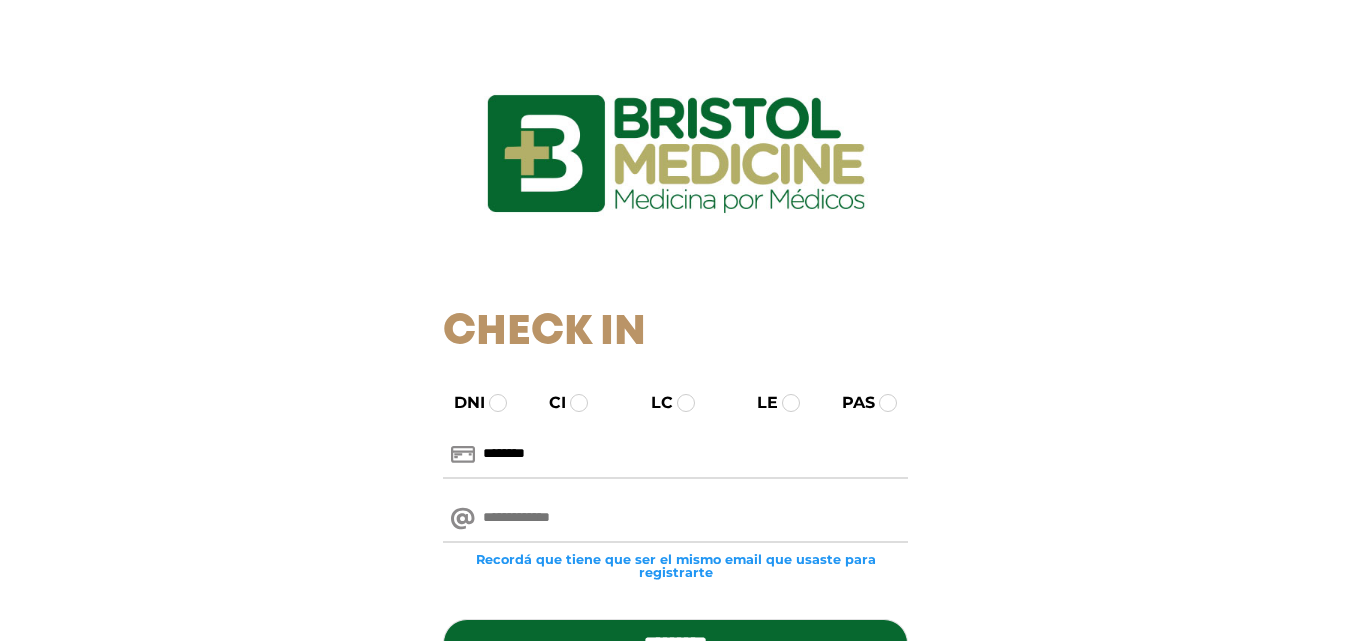 type on "********" 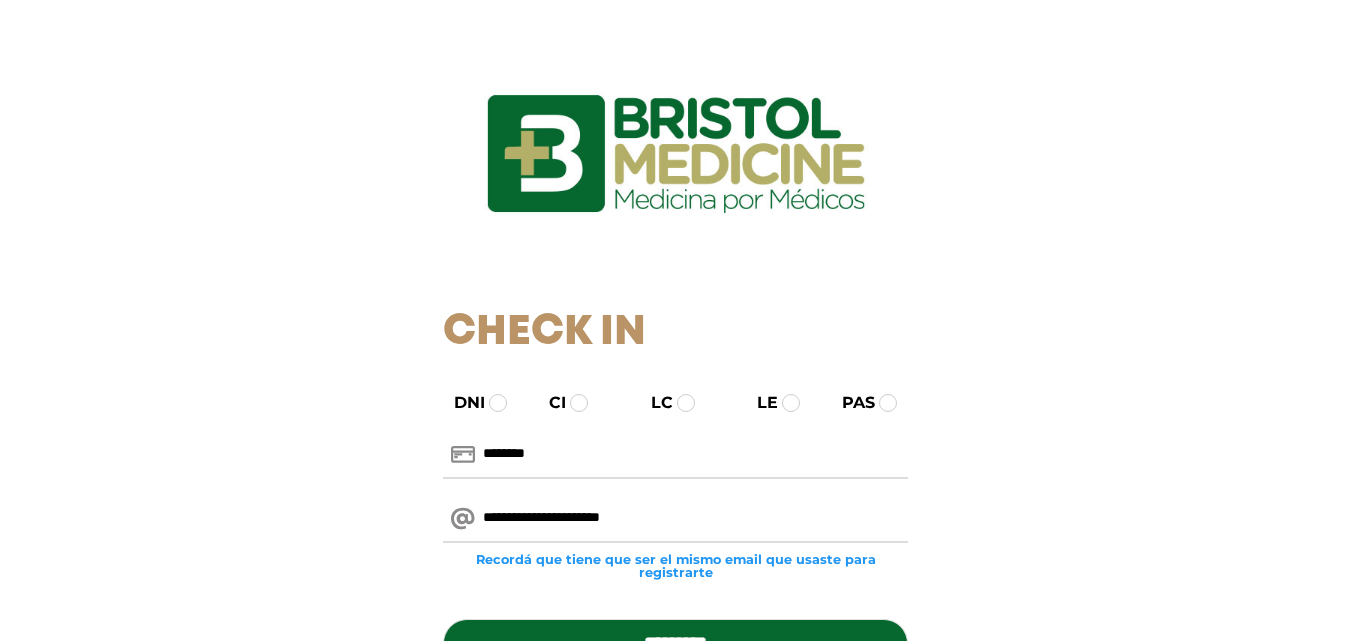 scroll, scrollTop: 230, scrollLeft: 0, axis: vertical 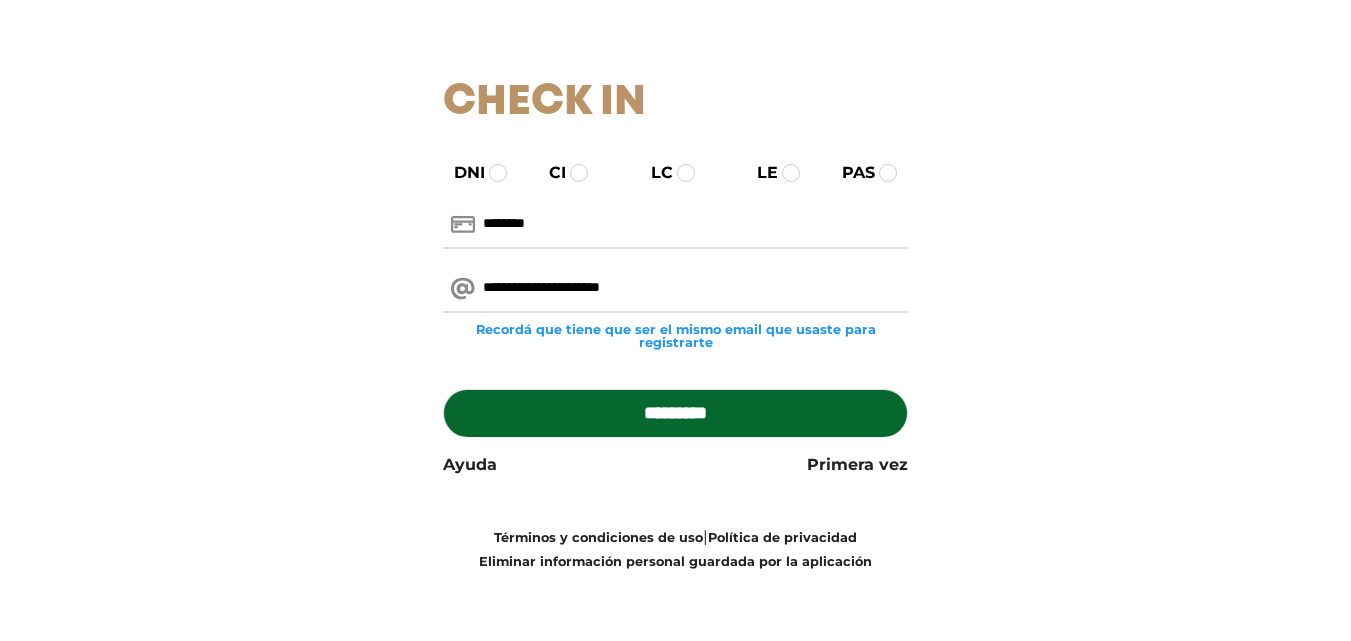 type on "**********" 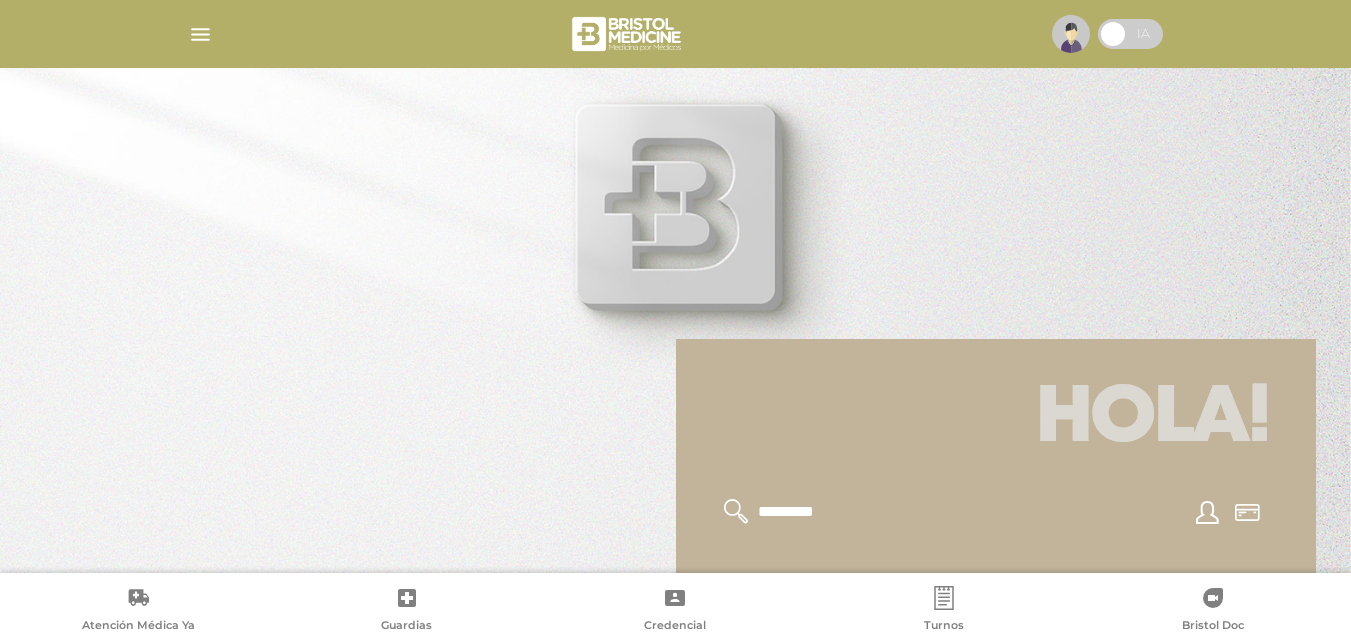 scroll, scrollTop: 0, scrollLeft: 0, axis: both 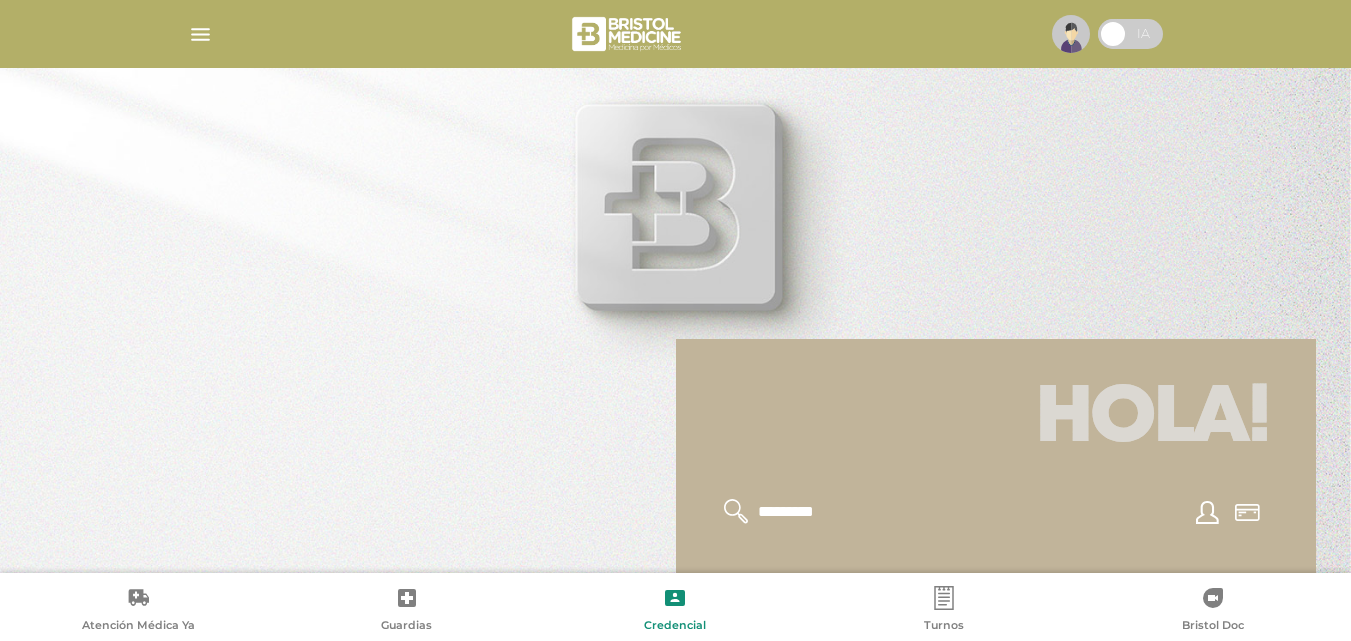 click on "Credencial" at bounding box center (675, 611) 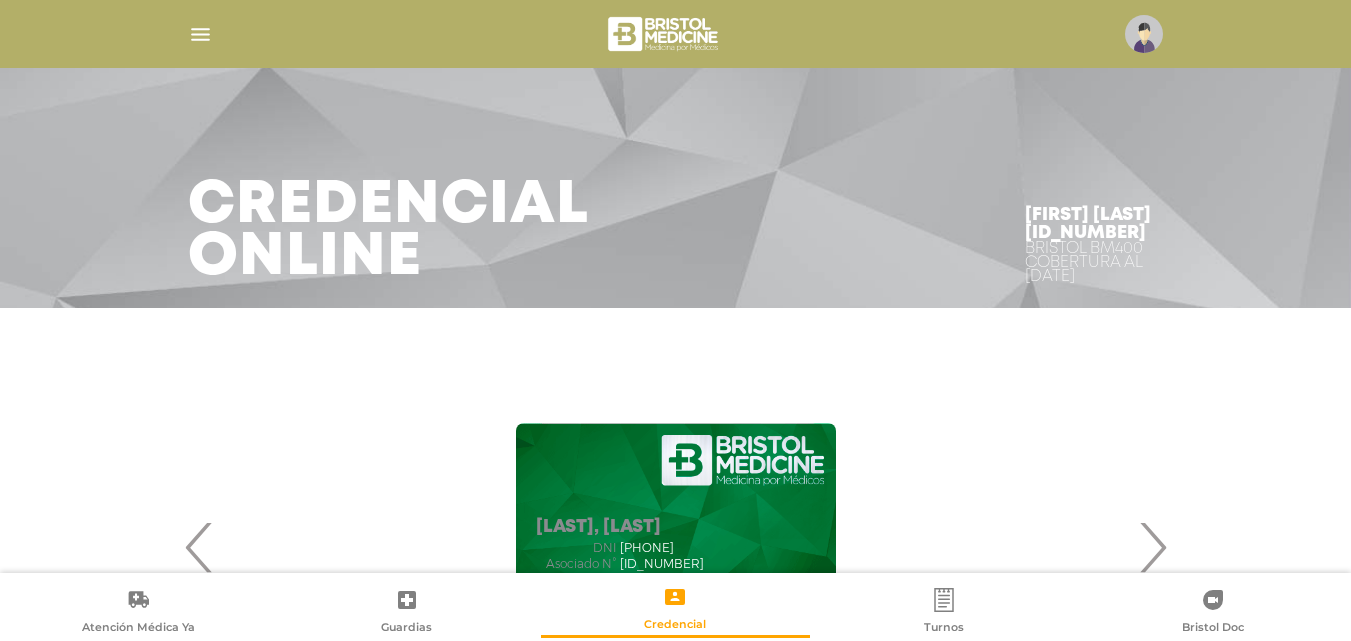 scroll, scrollTop: 300, scrollLeft: 0, axis: vertical 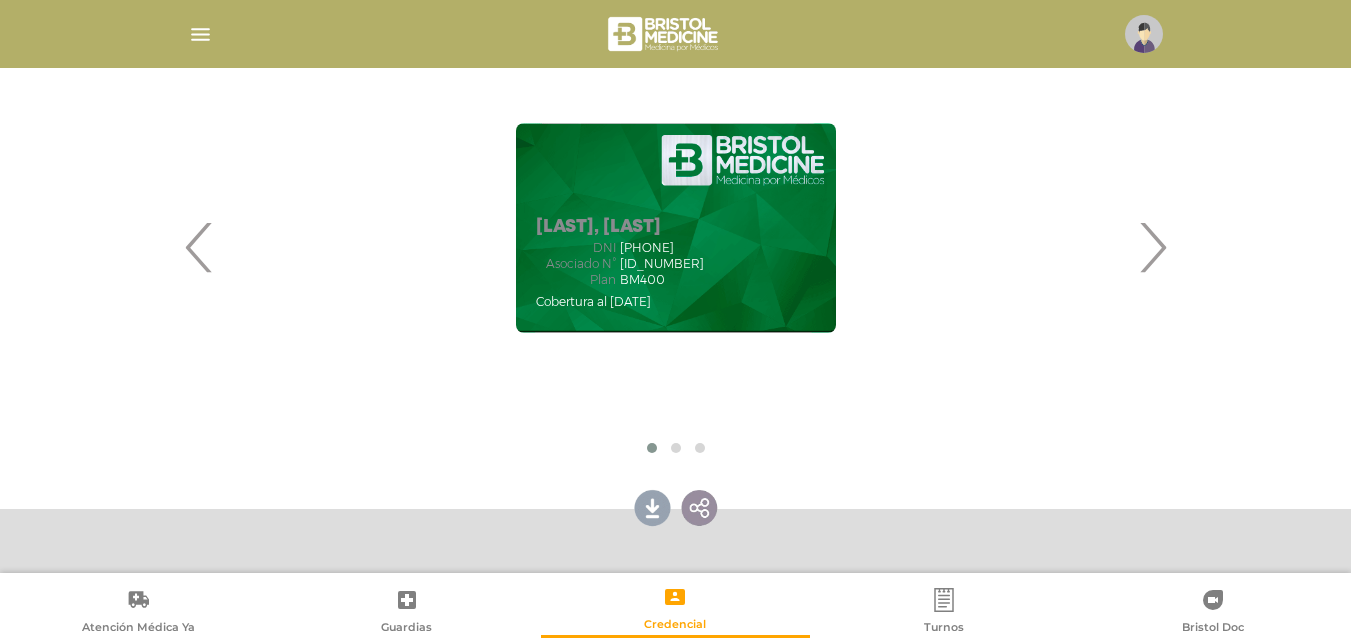 click on "›" at bounding box center [1152, 247] 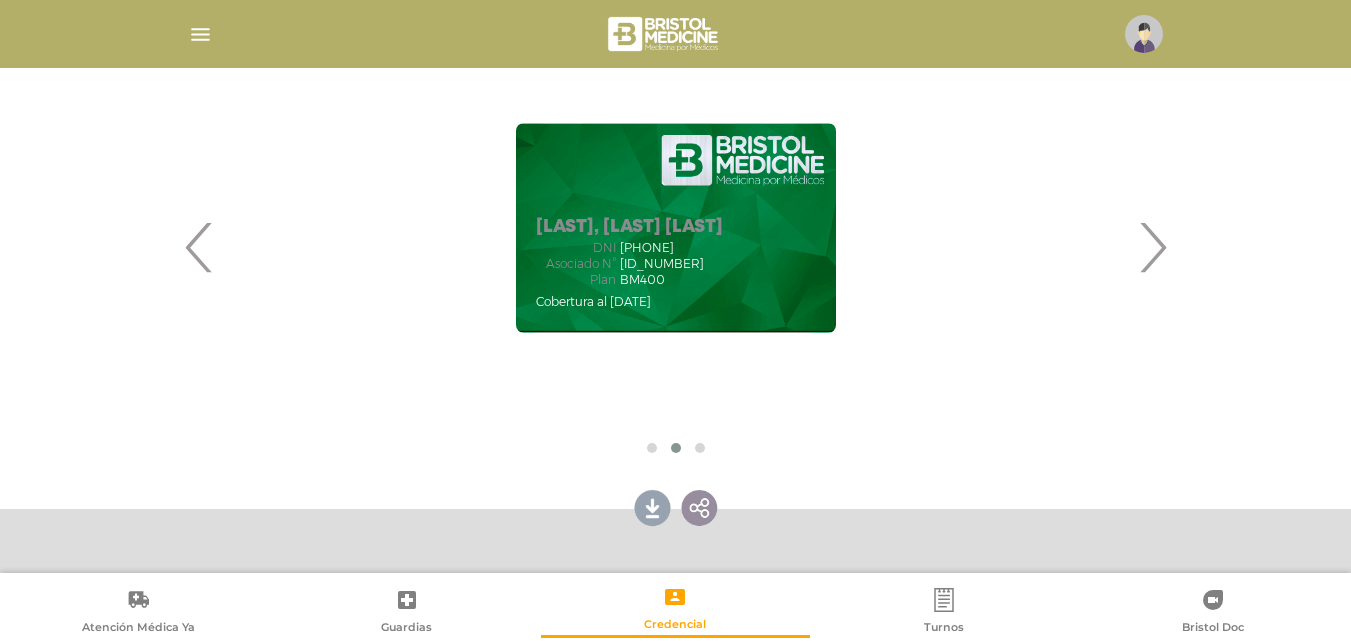 click on "›" at bounding box center (1152, 247) 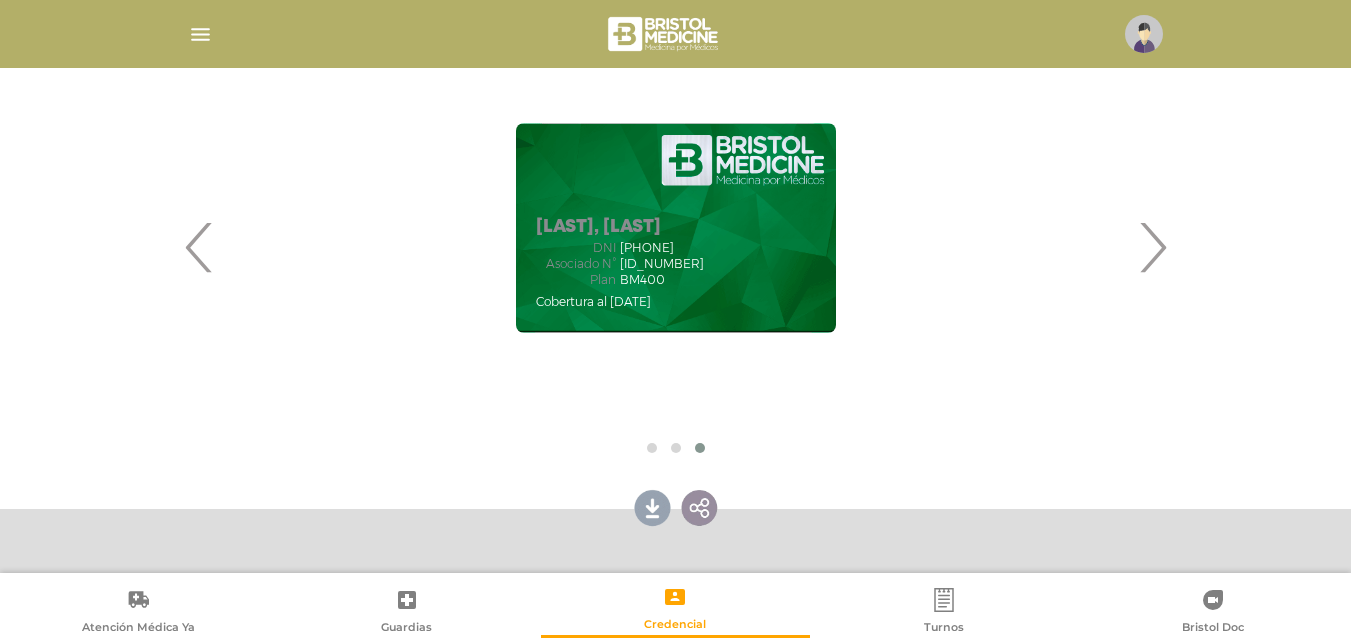 click at bounding box center [200, 34] 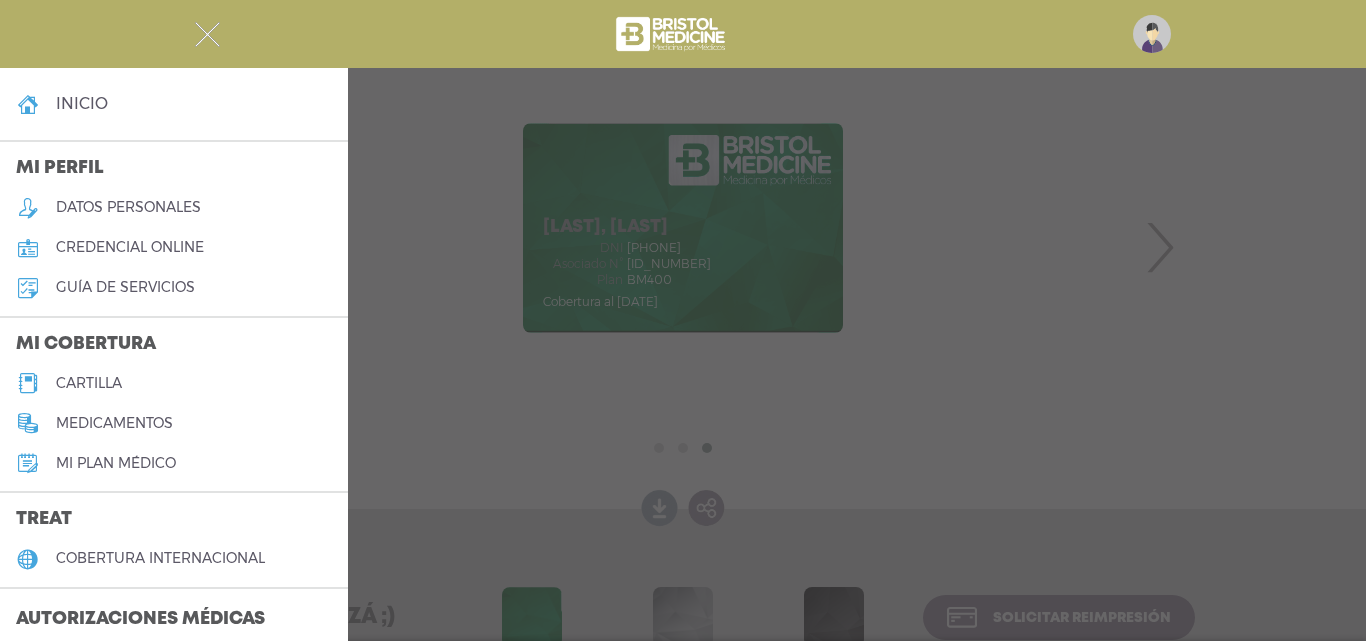 click on "cartilla" at bounding box center [89, 383] 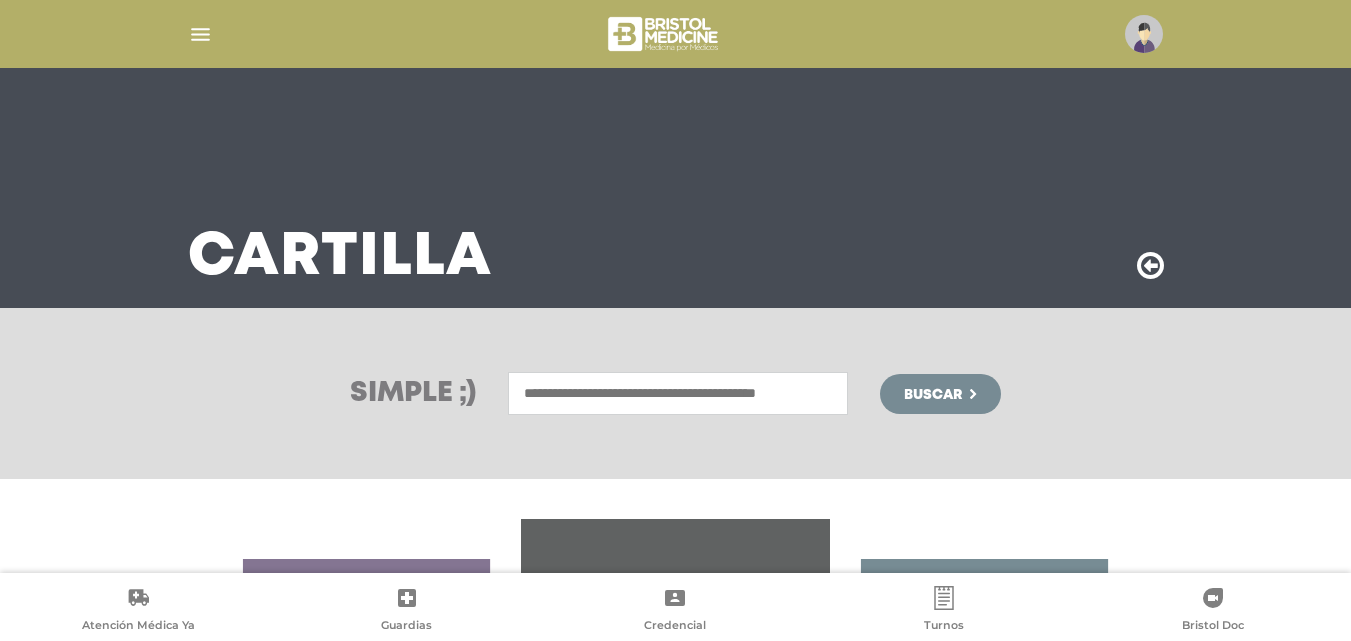 scroll, scrollTop: 300, scrollLeft: 0, axis: vertical 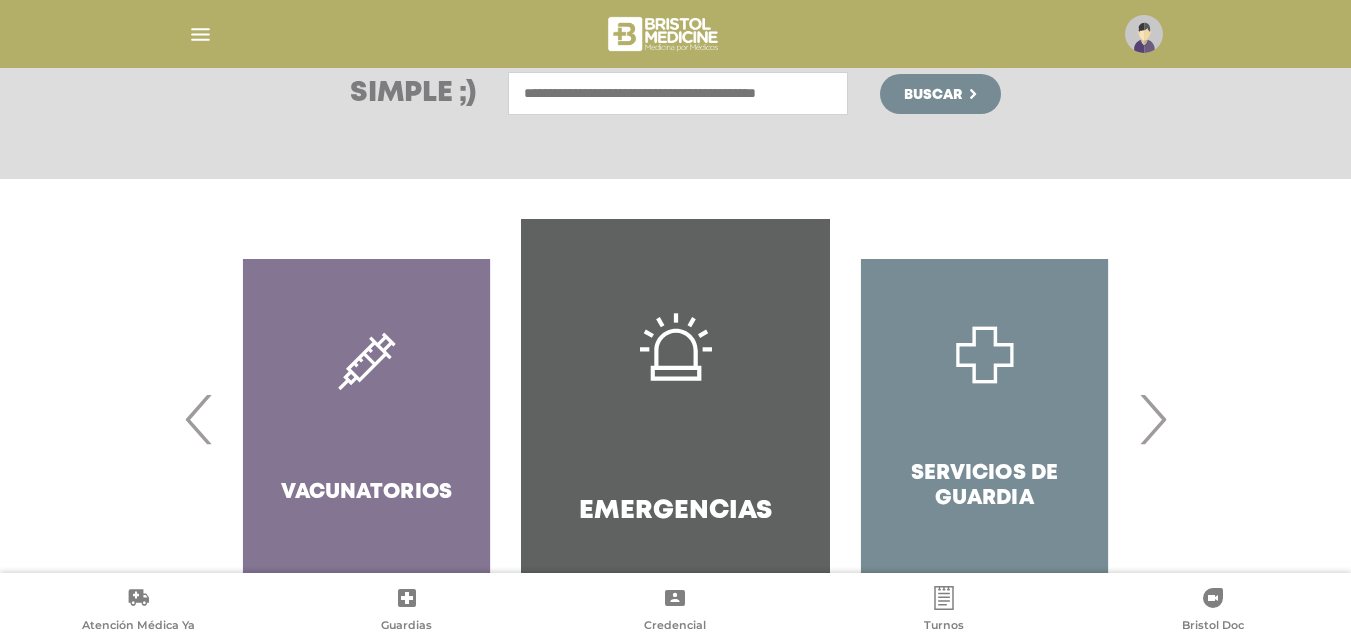 click on "›" at bounding box center [1152, 419] 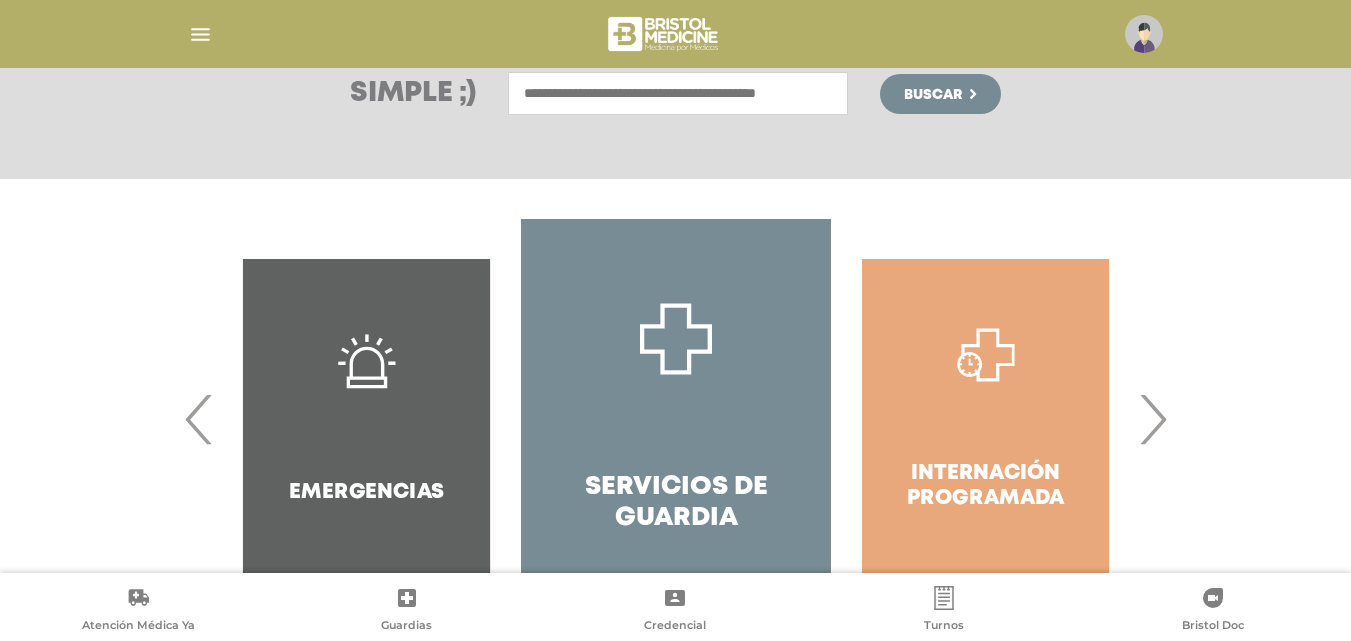 click on "›" at bounding box center (1152, 419) 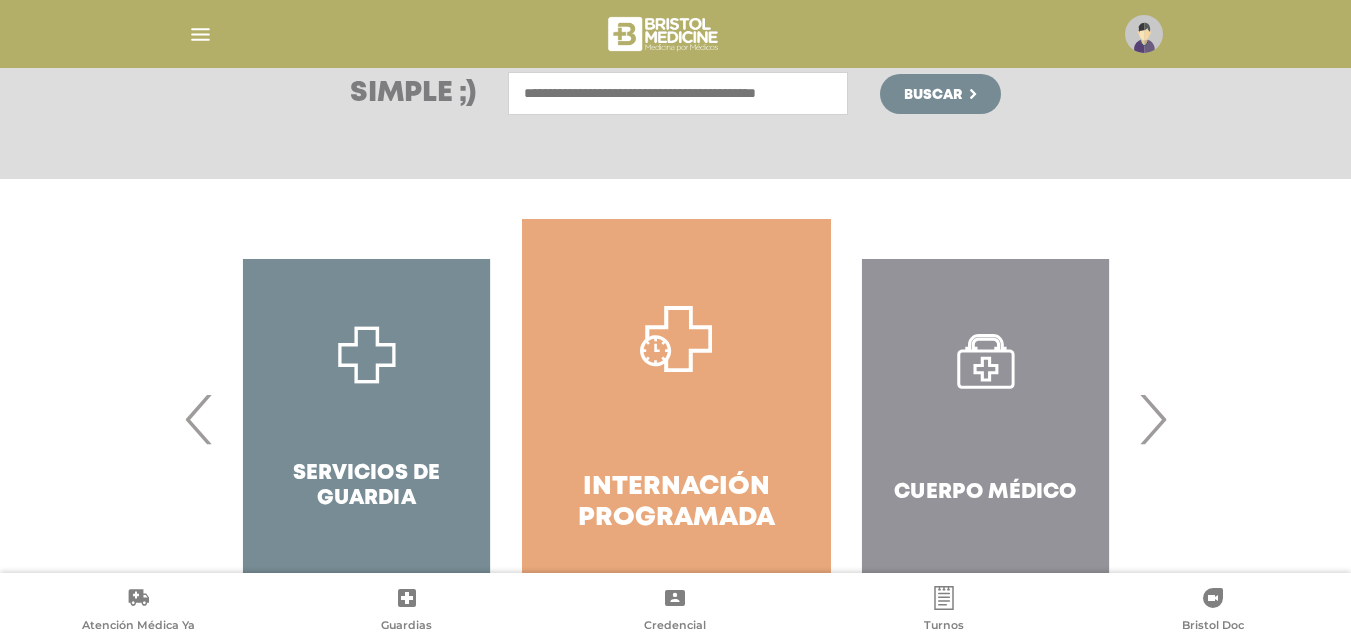 click on "›" at bounding box center (1152, 419) 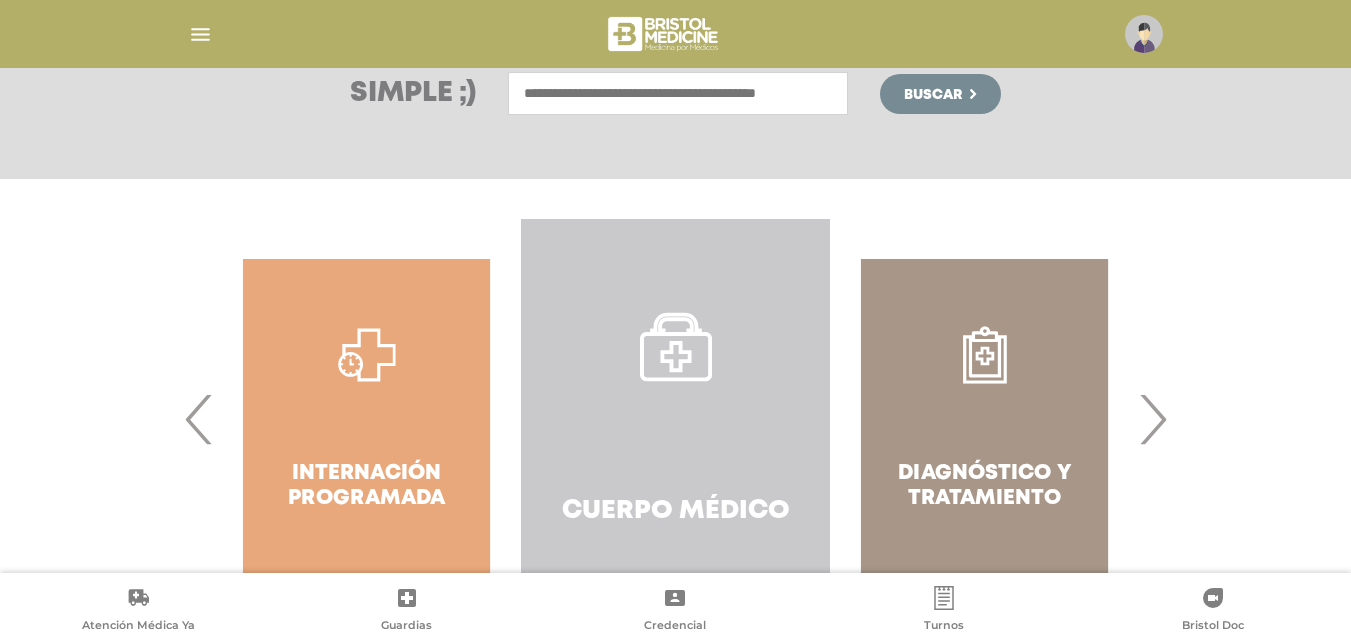 click on "Cuerpo Médico" at bounding box center (675, 419) 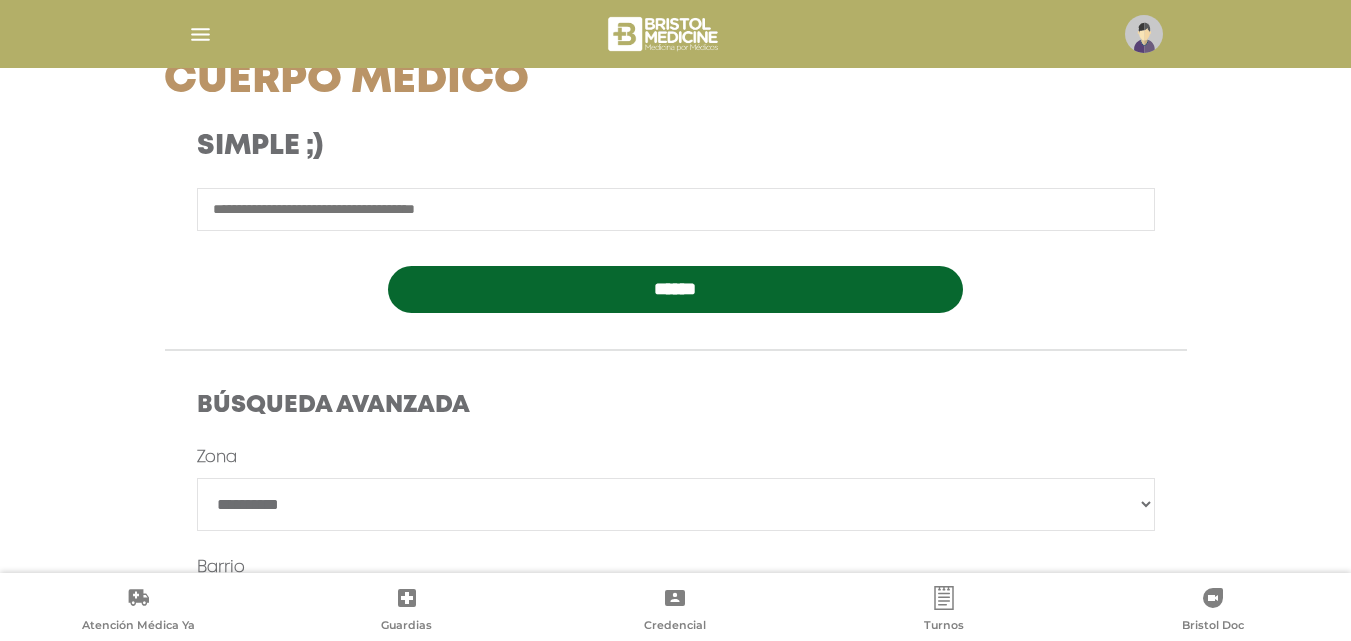 scroll, scrollTop: 500, scrollLeft: 0, axis: vertical 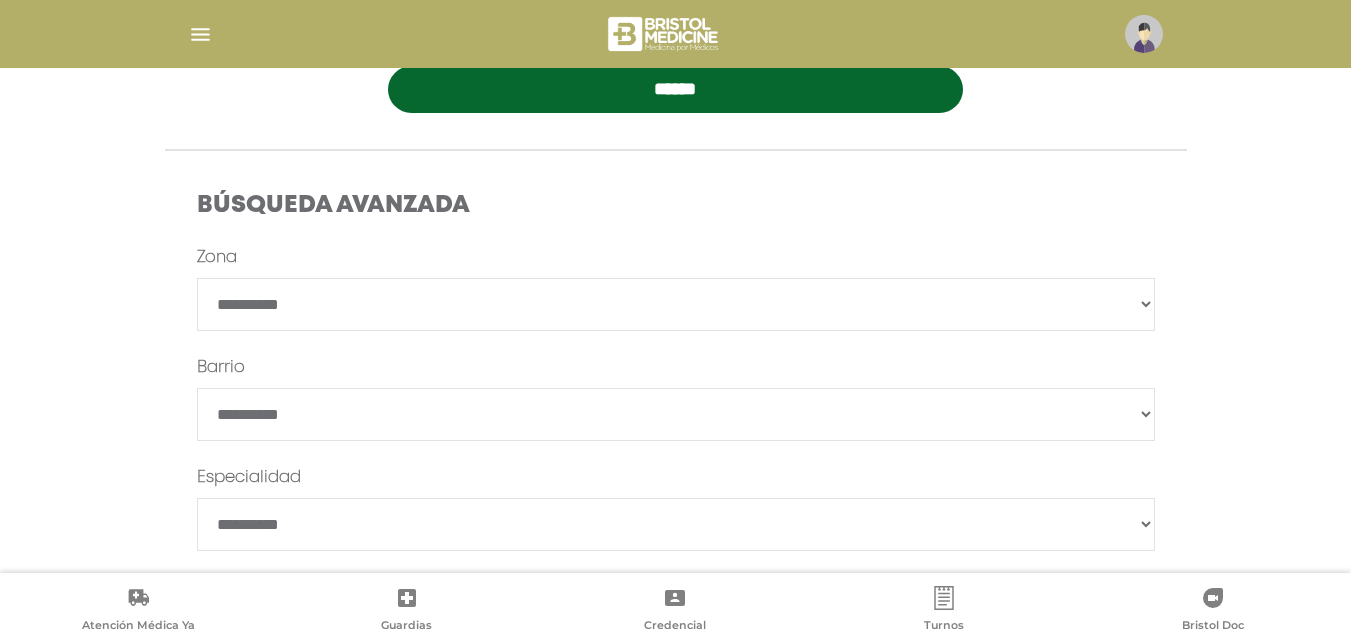 click on "**********" at bounding box center [676, 304] 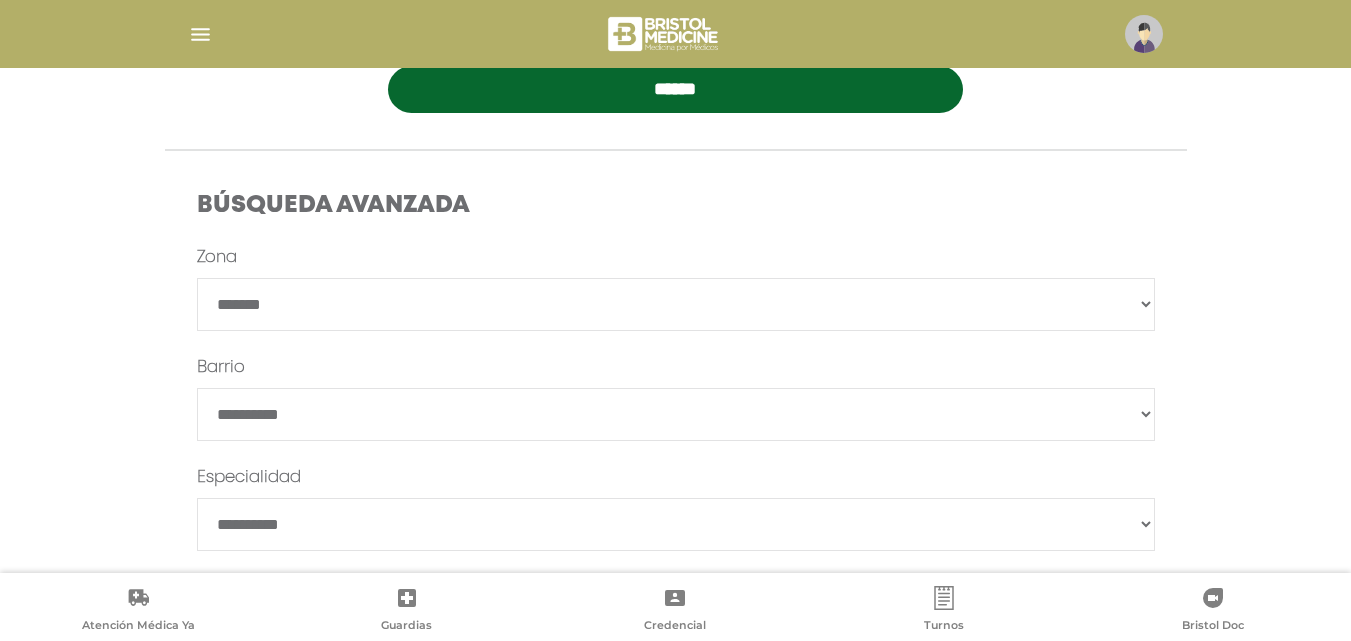 click on "**********" at bounding box center (676, 304) 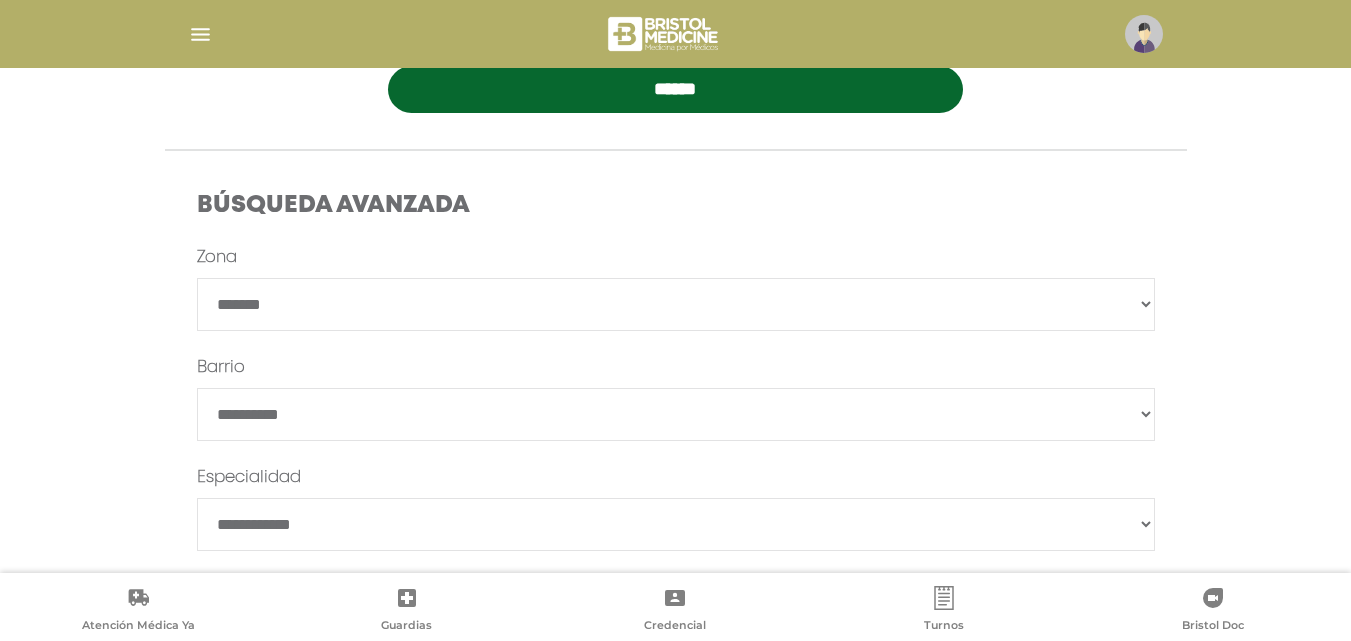 click on "**********" at bounding box center [676, 524] 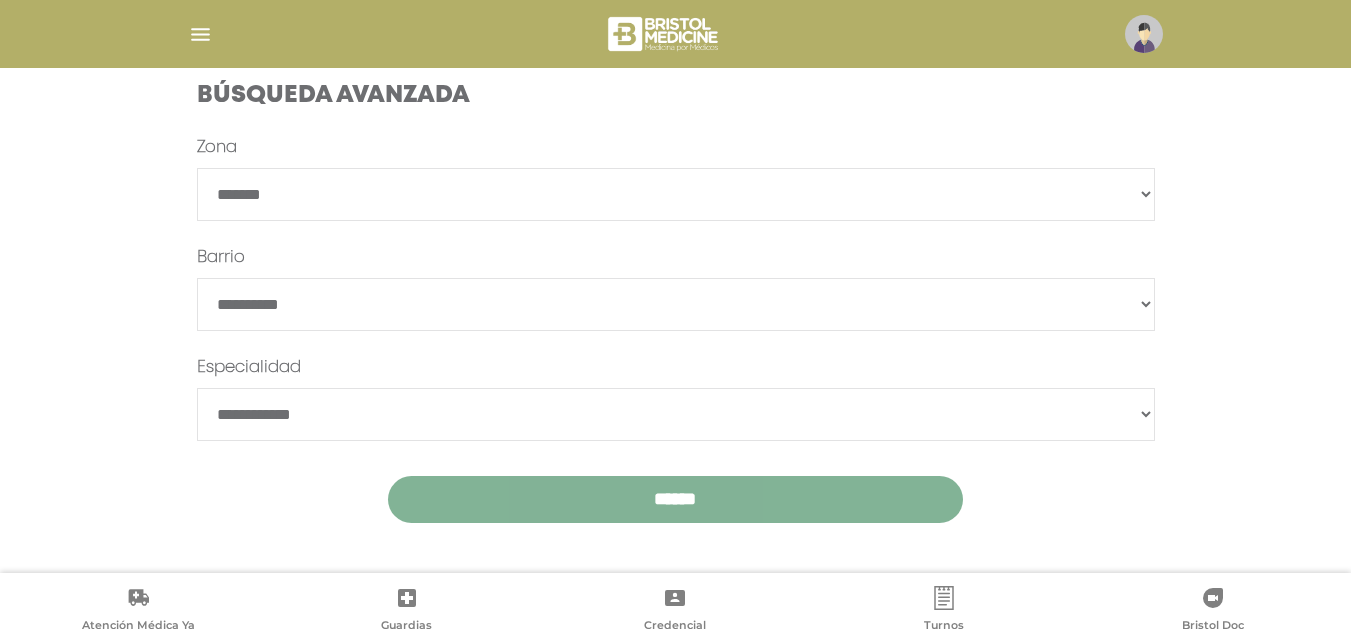 click on "******" at bounding box center [675, 499] 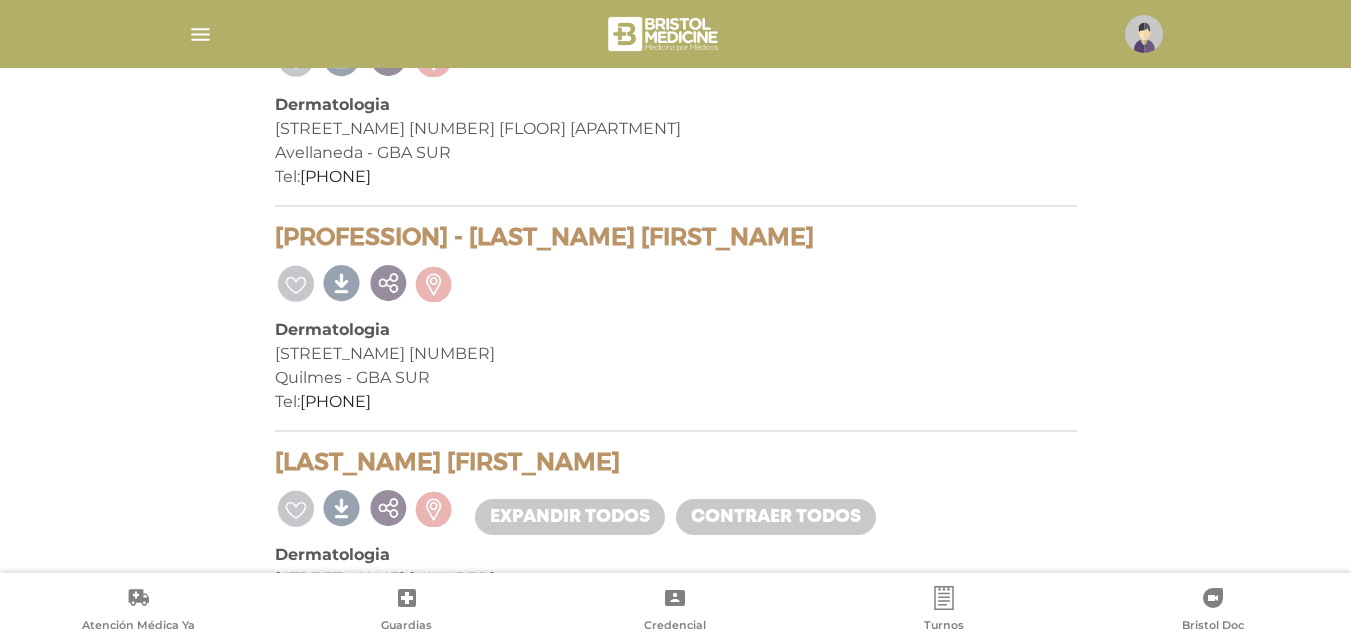 scroll, scrollTop: 1300, scrollLeft: 0, axis: vertical 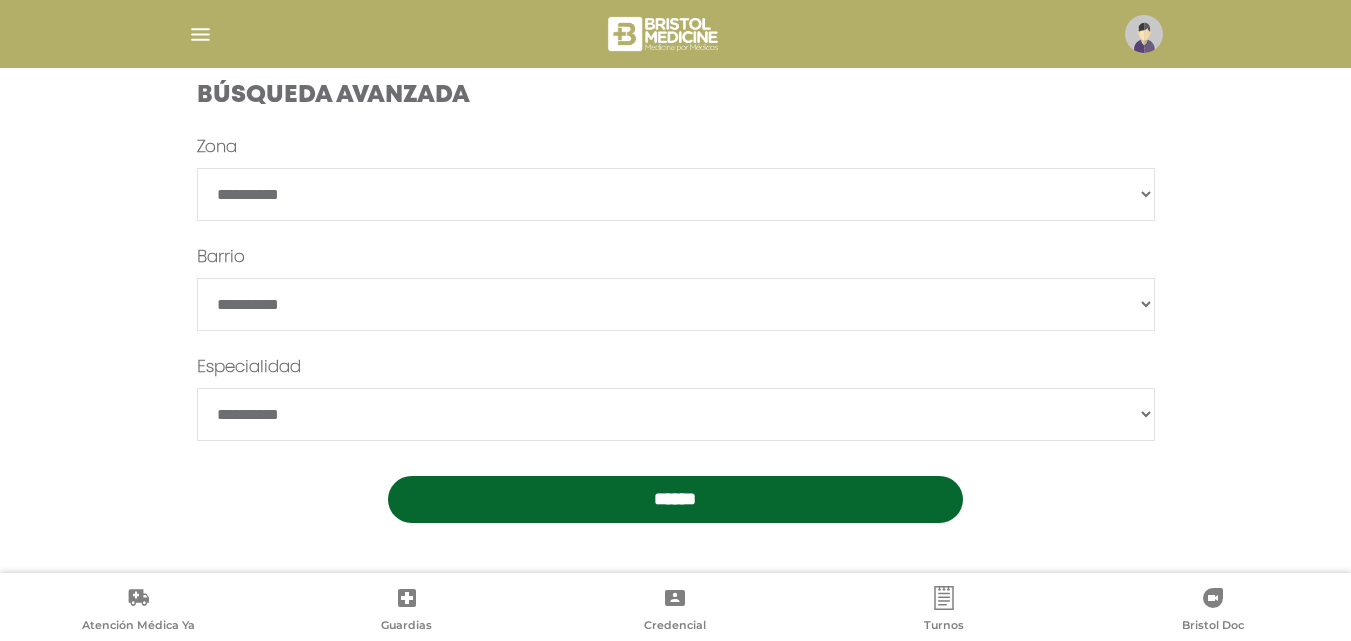 click on "**********" at bounding box center (676, 194) 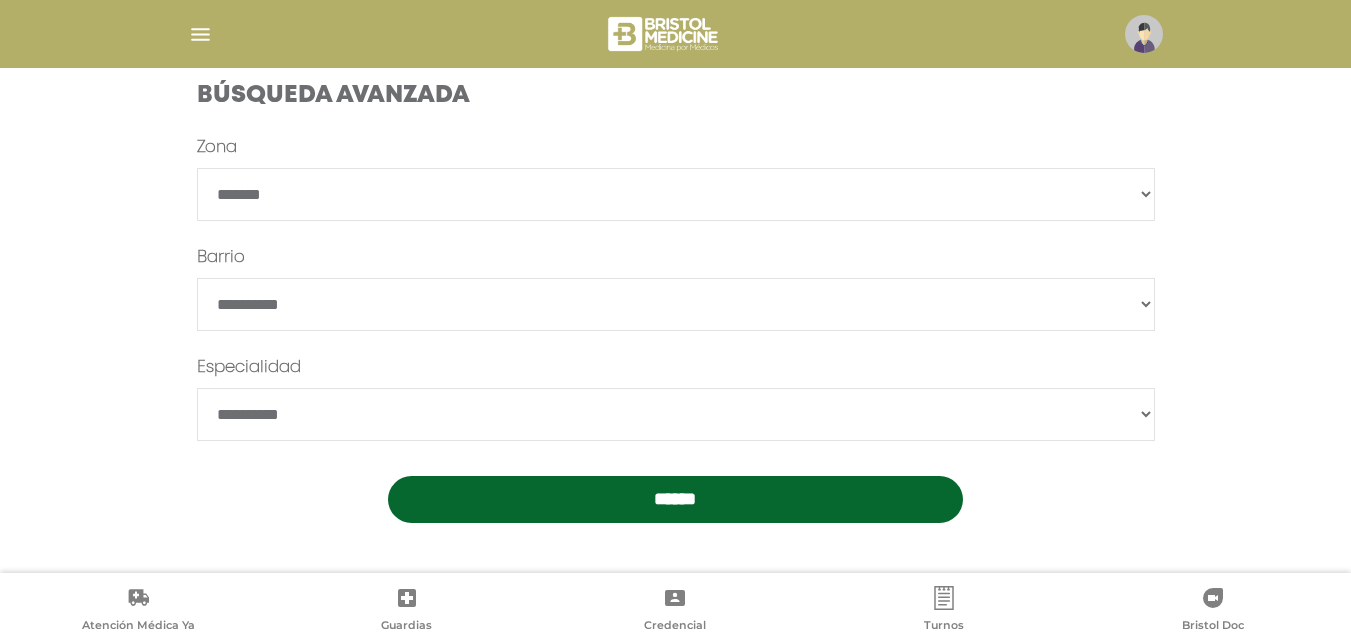 click on "**********" at bounding box center [676, 194] 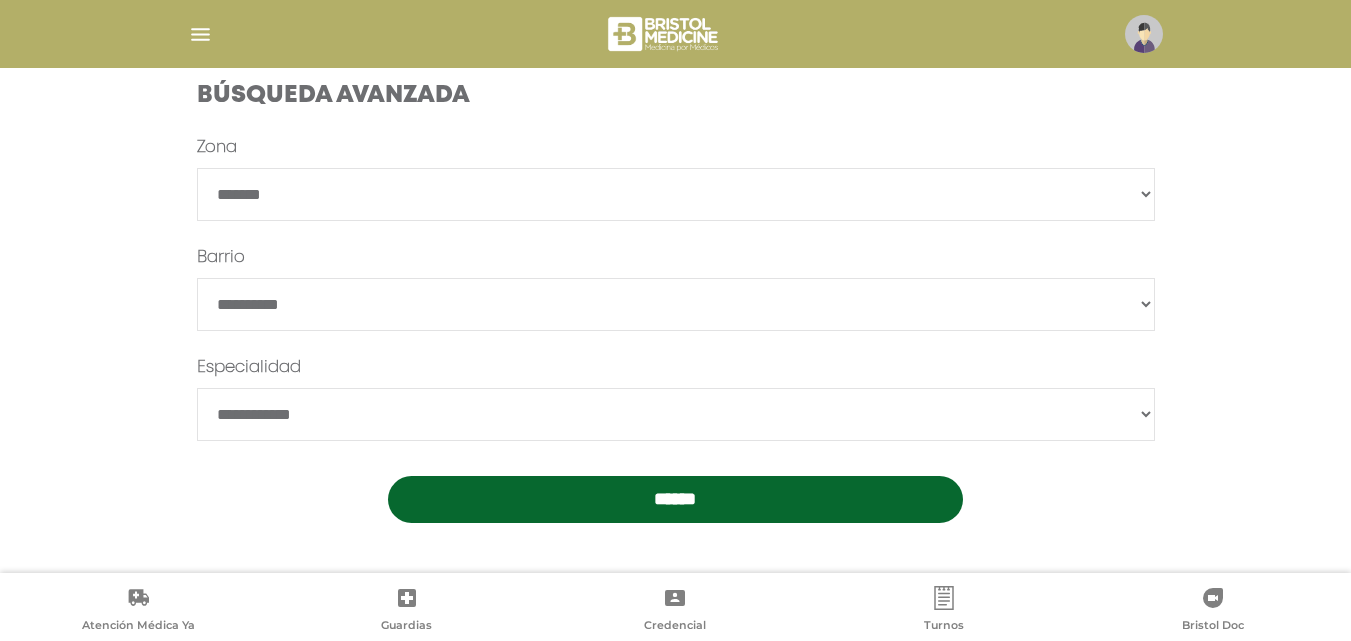 click on "**********" at bounding box center [676, 414] 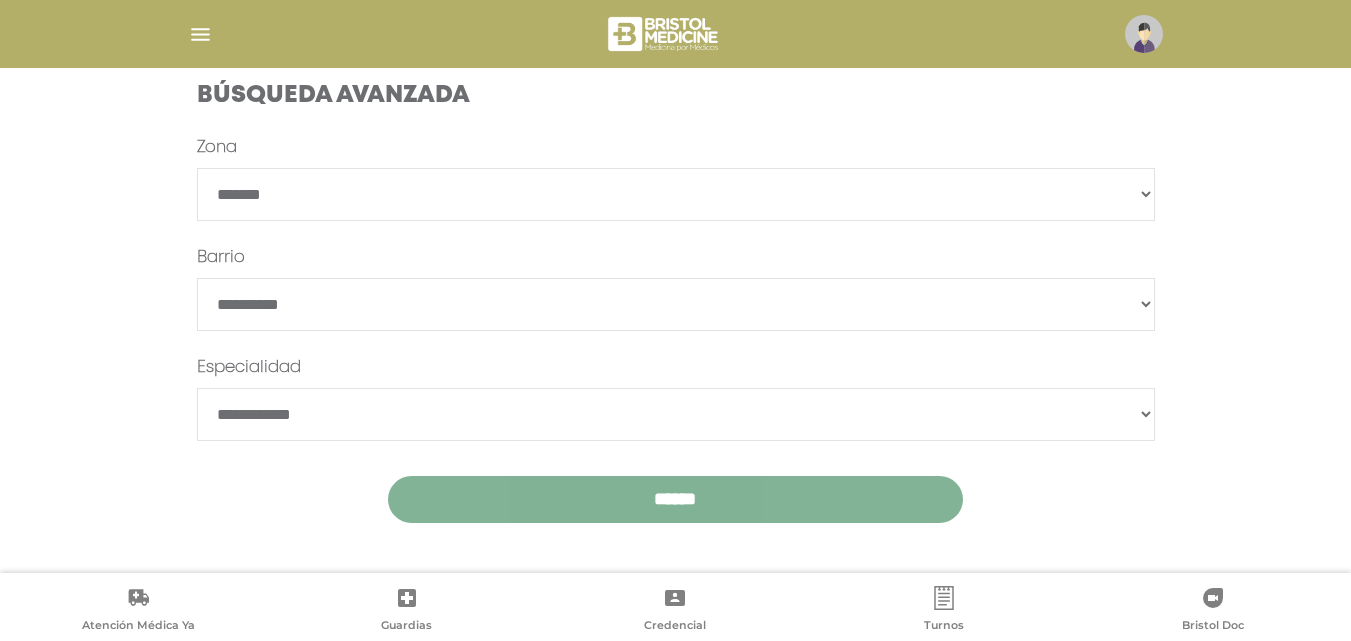 click on "******" at bounding box center (675, 499) 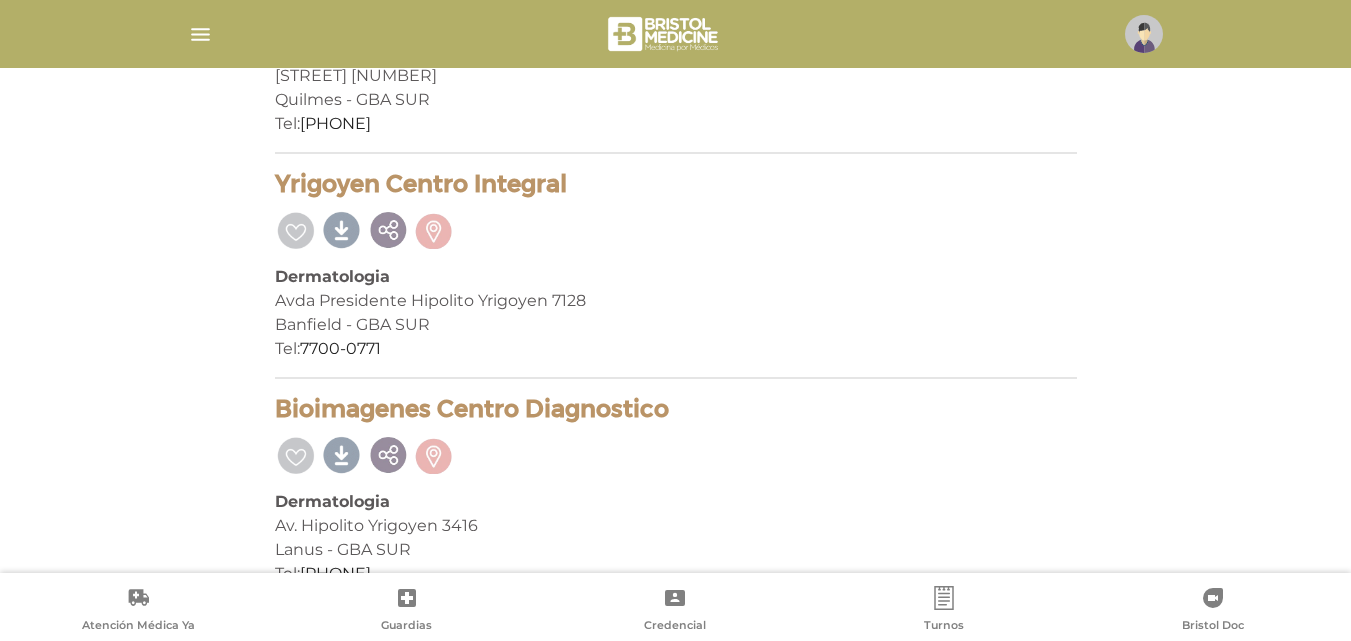 scroll, scrollTop: 4447, scrollLeft: 0, axis: vertical 